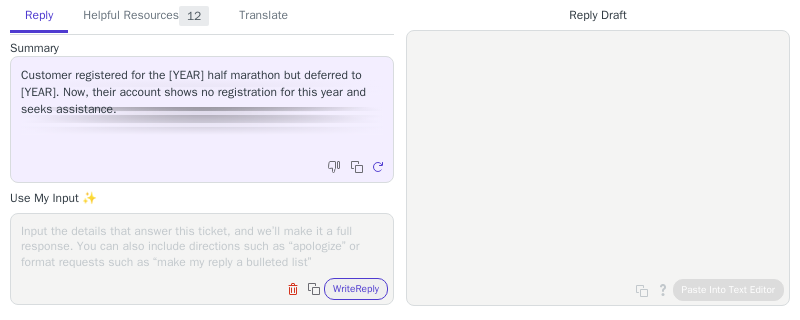 scroll, scrollTop: 0, scrollLeft: 0, axis: both 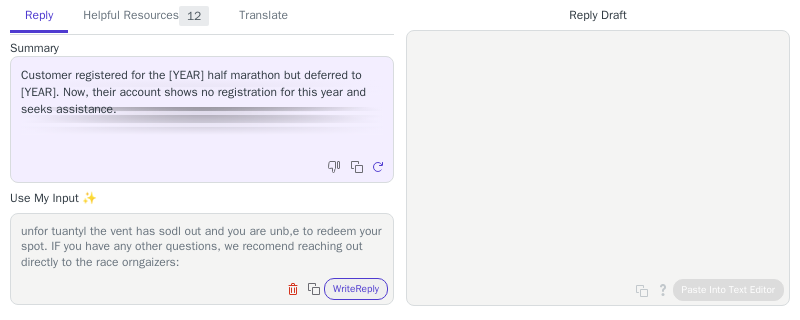 click on "unfor tuantyl the vent has sodl out and you are unb,e to redeem your spot. IF you have any other questions, we recomend reaching out directly to the race orngaizers:" at bounding box center (202, 246) 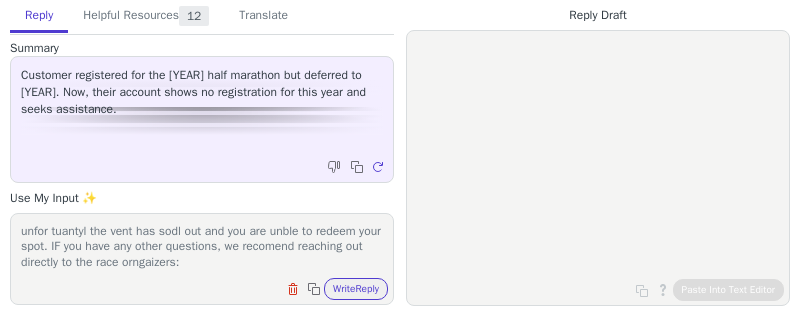 click on "unfor tuantyl the vent has sodl out and you are unble to redeem your spot. IF you have any other questions, we recomend reaching out directly to the race orngaizers:" at bounding box center [202, 246] 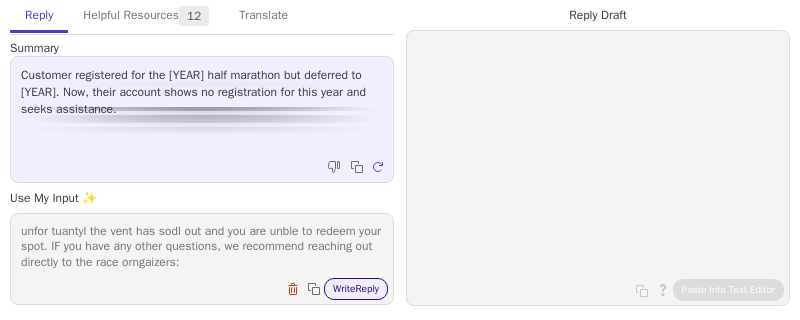 type on "unfor tuantyl the vent has sodl out and you are unble to redeem your spot. IF you have any other questions, we recommend reaching out directly to the race orngaizers:" 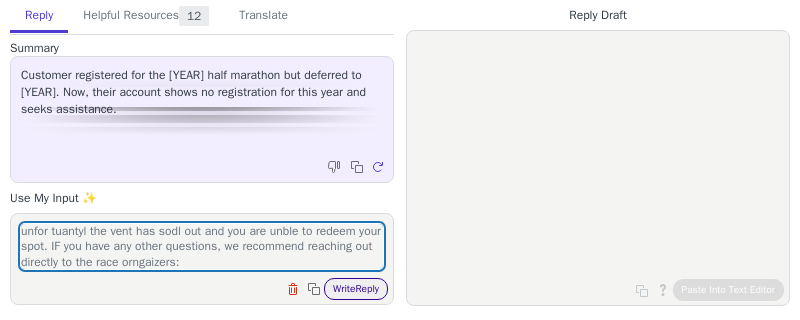 click on "Write  Reply" at bounding box center [356, 289] 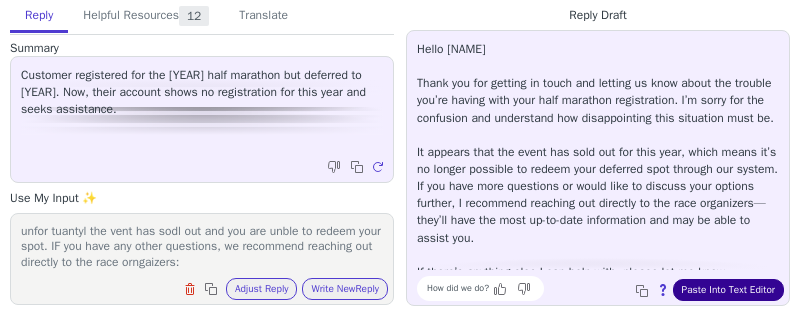 click on "Paste Into Text Editor" at bounding box center (728, 290) 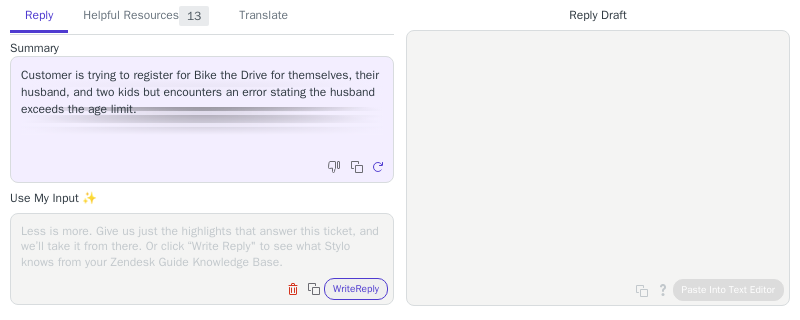 scroll, scrollTop: 0, scrollLeft: 0, axis: both 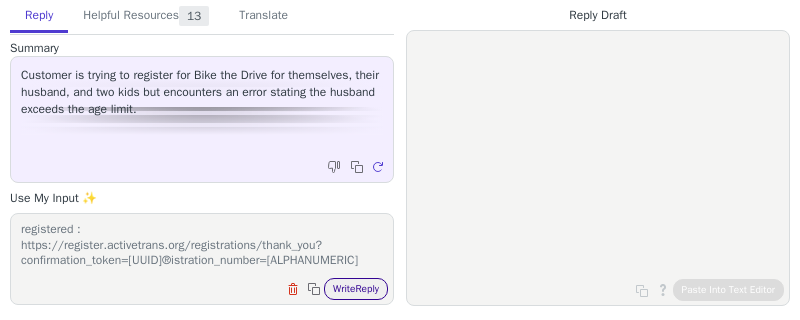type on "Hello Jen,
Thank you for contacting technical support. We see you were able to registered : https://register.activetrans.org/registrations/thank_you?confirmation_token=61ae69f4-e399-4c50-b6cb-5c359a2c558e®istration_number=609BC8ADD0
Have a great day!" 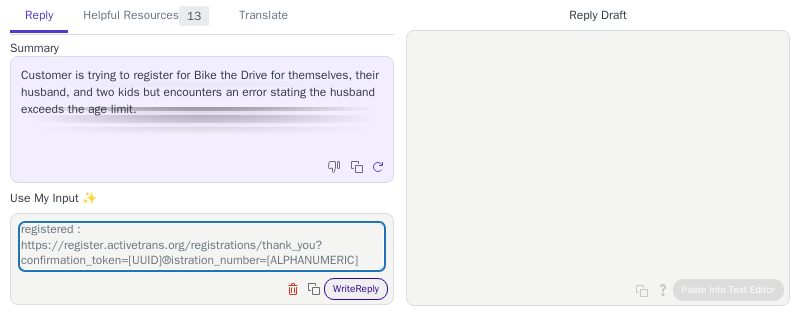 click on "Write  Reply" at bounding box center (356, 289) 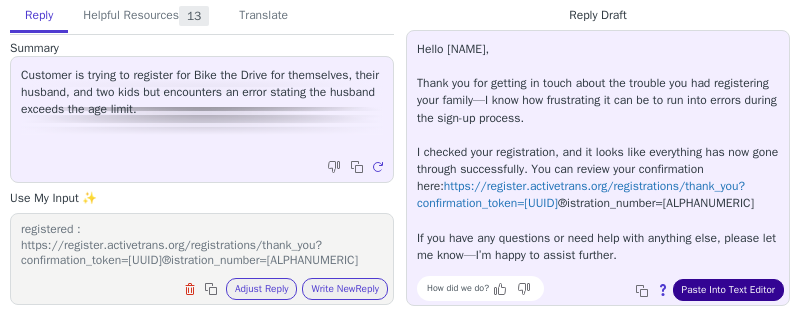 click on "Paste Into Text Editor" at bounding box center [728, 290] 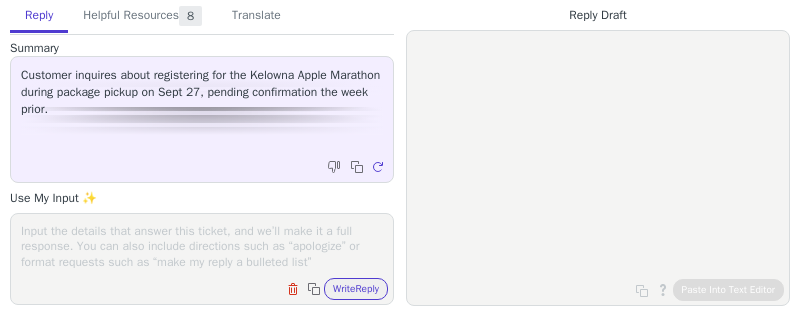 scroll, scrollTop: 0, scrollLeft: 0, axis: both 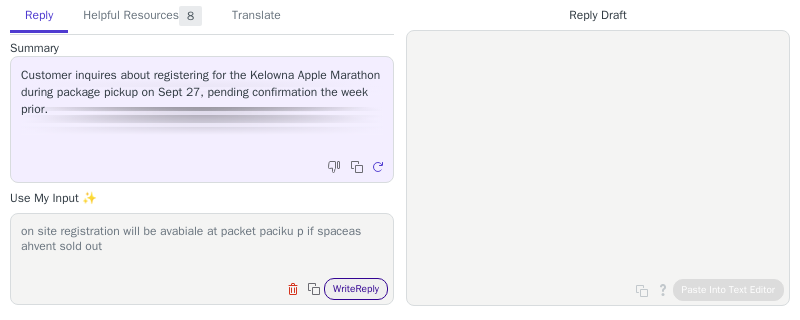 click on "Write  Reply" at bounding box center (356, 289) 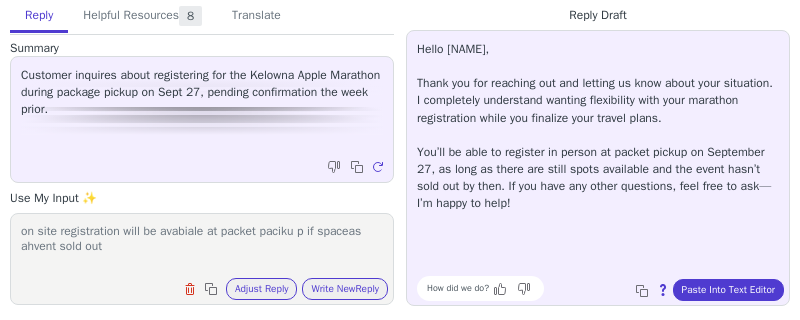 drag, startPoint x: 314, startPoint y: 231, endPoint x: 320, endPoint y: 270, distance: 39.45884 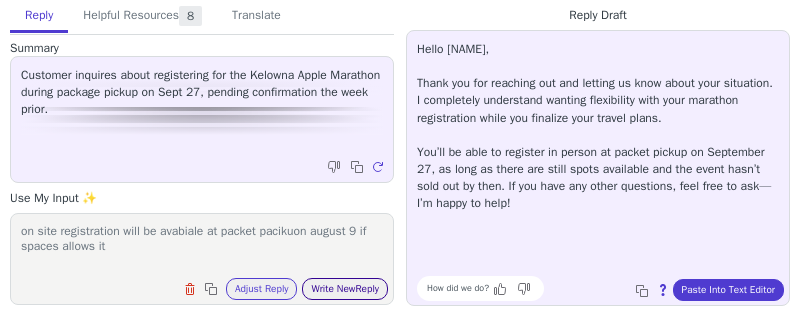type on "on site registration will be avabiale at packet pacikuon august 9 if spaces allows it" 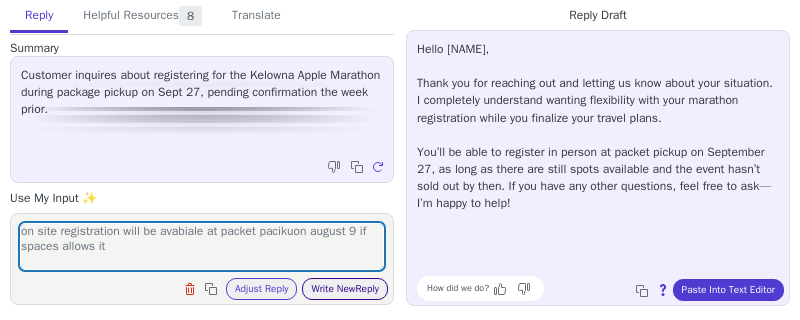 click on "Write New  Reply" at bounding box center (345, 289) 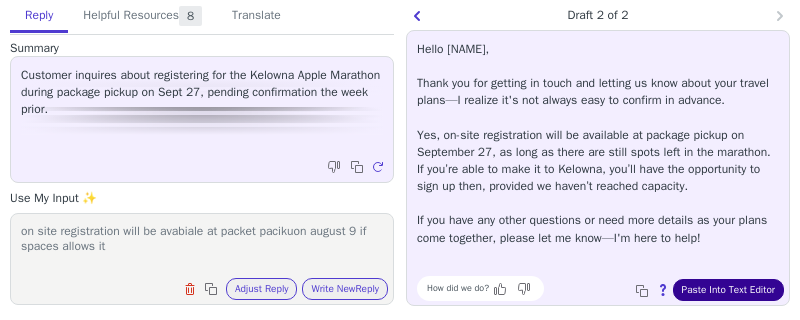 click on "Paste Into Text Editor" at bounding box center (728, 290) 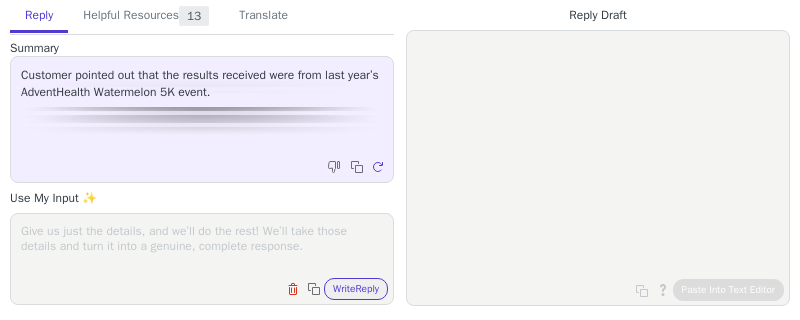 scroll, scrollTop: 0, scrollLeft: 0, axis: both 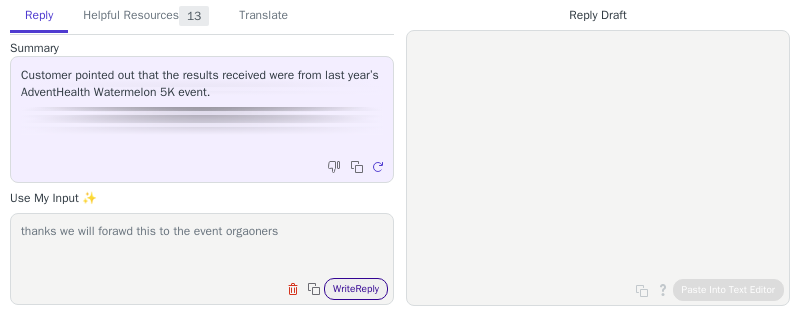 type on "thanks we will forawd this to the event orgaoners" 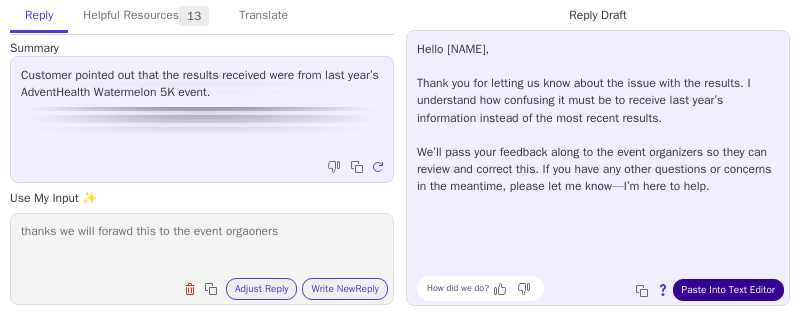click on "Paste Into Text Editor" at bounding box center (728, 290) 